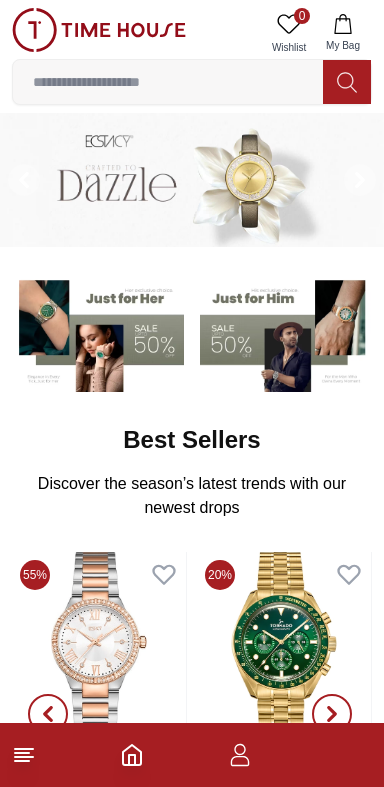 scroll, scrollTop: 0, scrollLeft: 0, axis: both 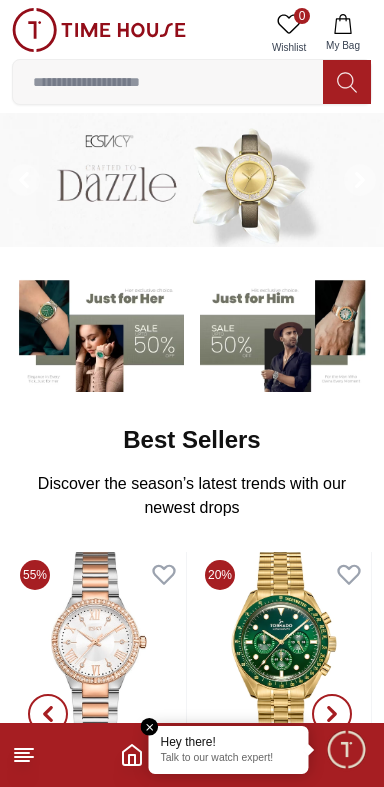 click on "Talk to our watch expert!" at bounding box center [229, 759] 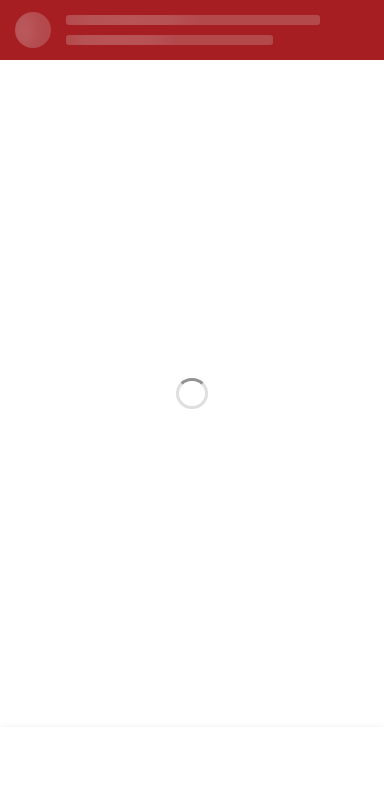 scroll, scrollTop: 0, scrollLeft: 0, axis: both 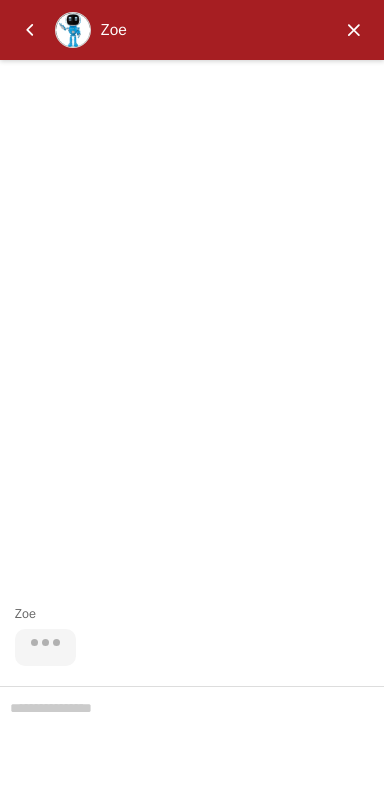 click on "Zoe" at bounding box center (192, 30) 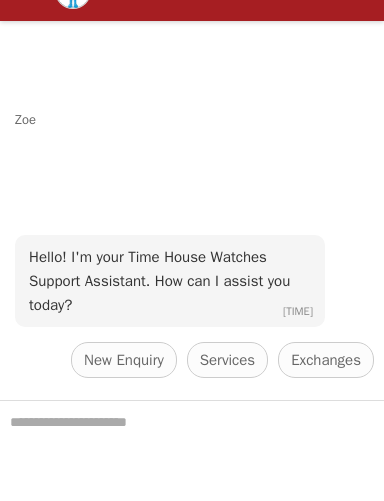 click on "Zoe  Hello! I'm your Time House Watches Support Assistant. How can I assist you today? 09:16 PM New Enquiry Services Exchanges Nearest Store Locator Request a callback Track your Shipment" at bounding box center [192, 210] 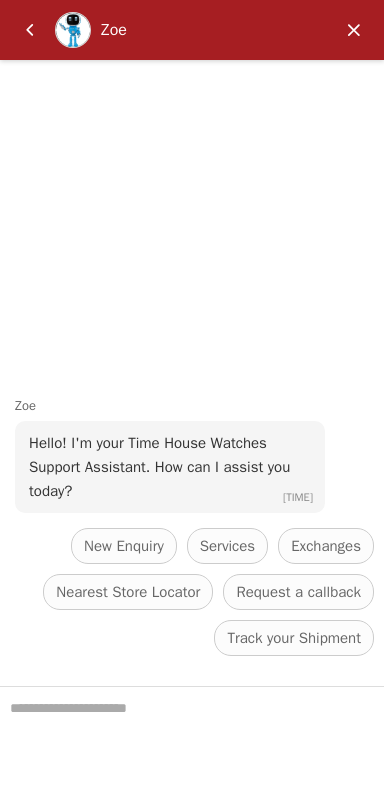 click on "Zoe" at bounding box center (172, 30) 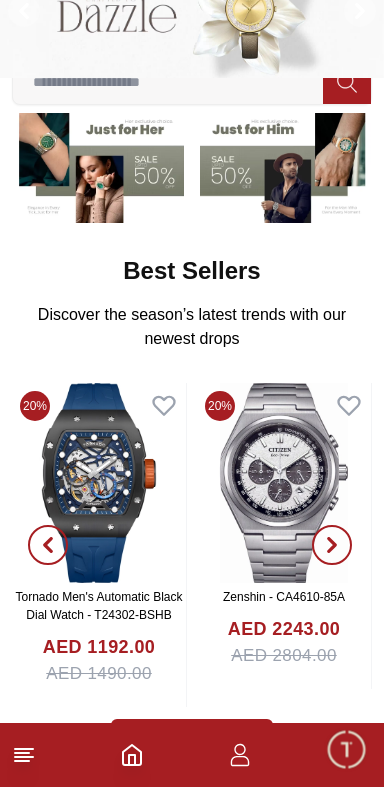 click 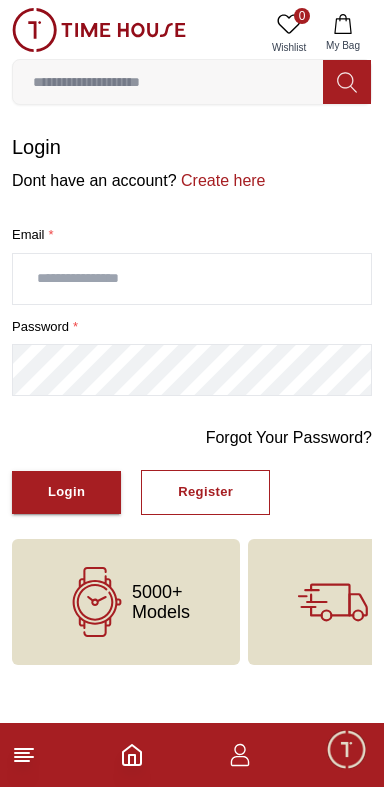 click at bounding box center (192, 279) 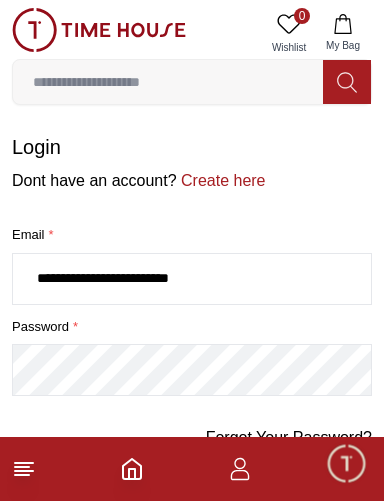 type on "**********" 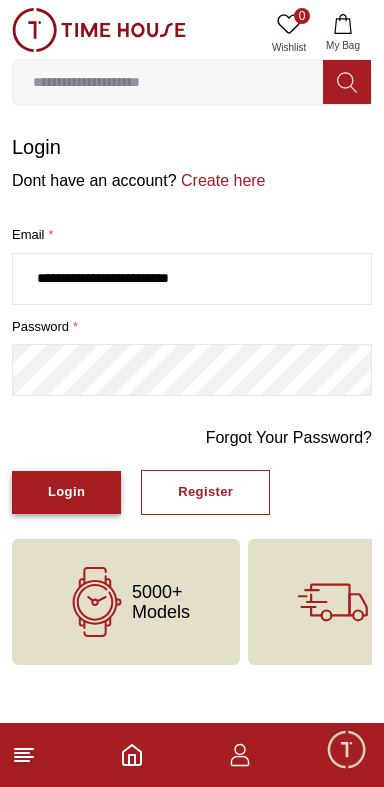 click on "Login" at bounding box center [66, 492] 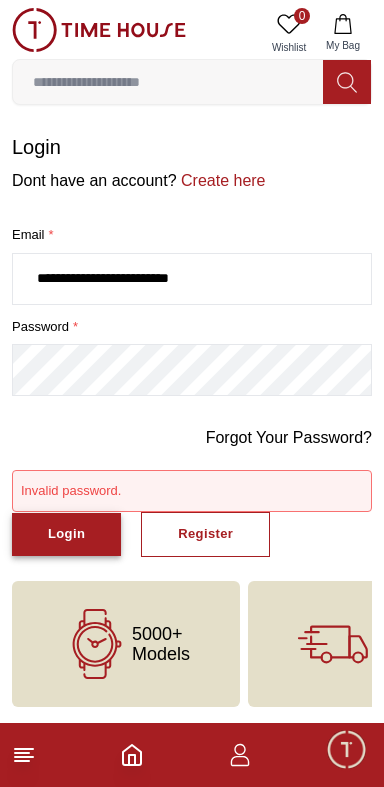 click on "Login" at bounding box center [66, 534] 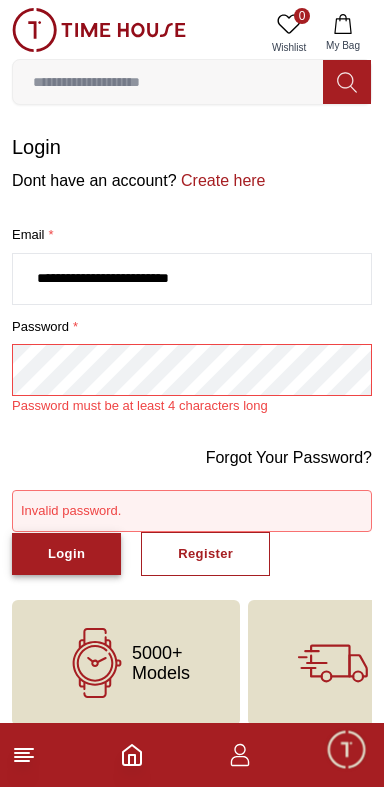 click on "Login" at bounding box center [66, 554] 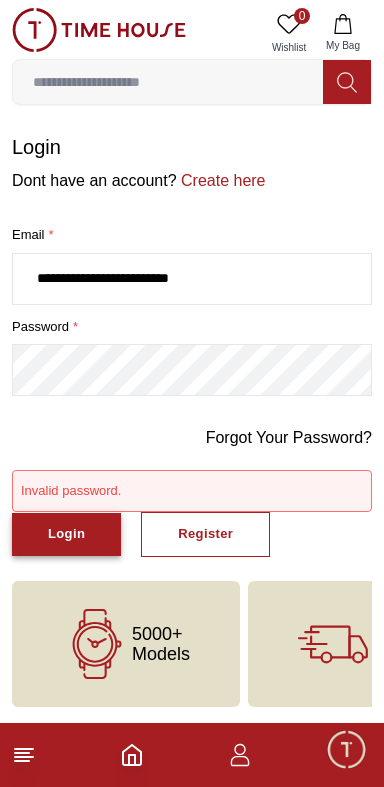 click on "Login" at bounding box center [66, 534] 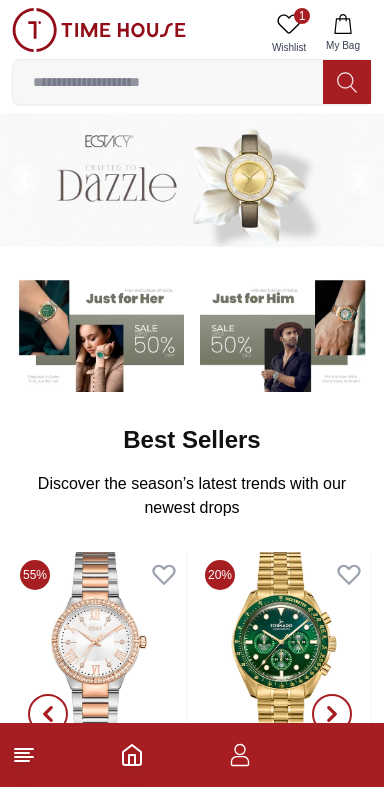 scroll, scrollTop: 0, scrollLeft: 0, axis: both 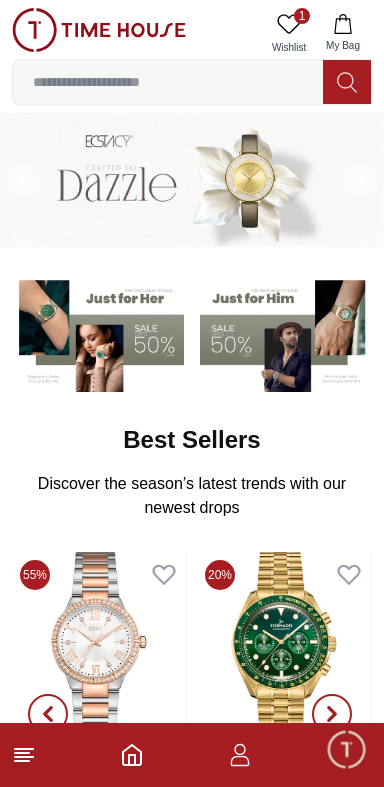 click 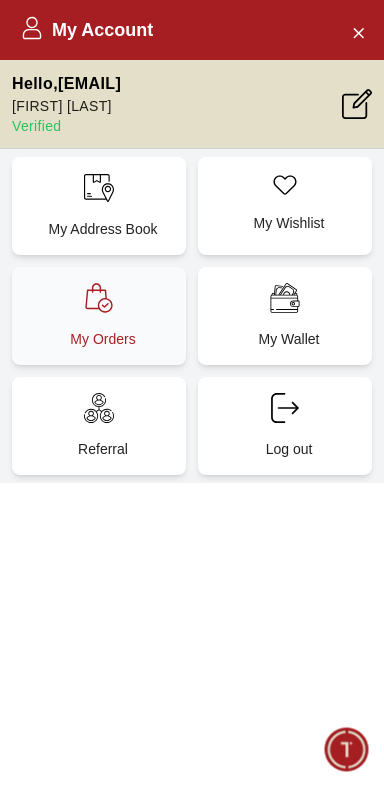 click on "My Orders" at bounding box center [99, 316] 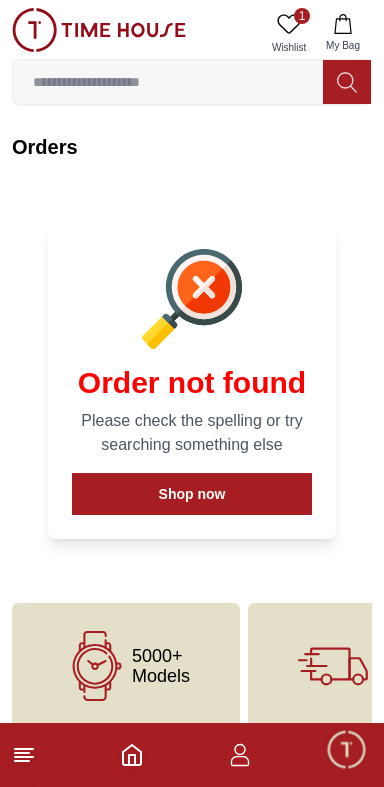scroll, scrollTop: 20, scrollLeft: 0, axis: vertical 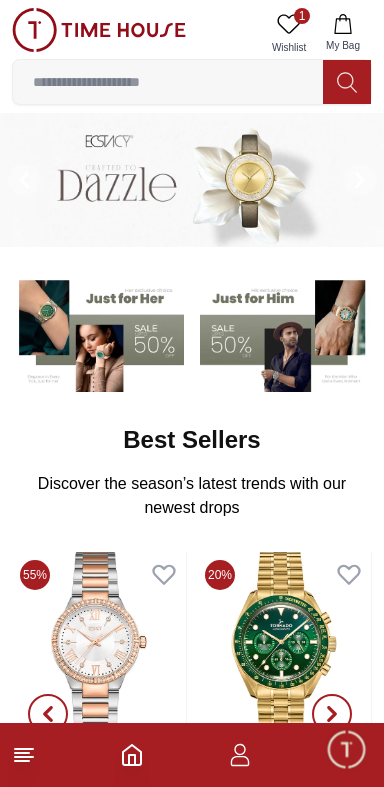 click 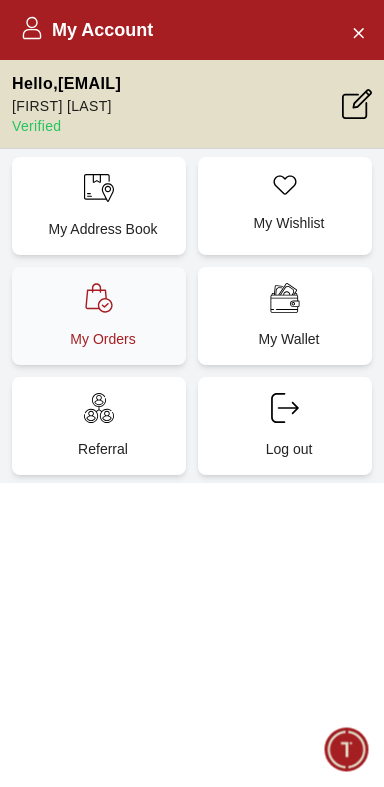 click on "My Orders" at bounding box center (99, 316) 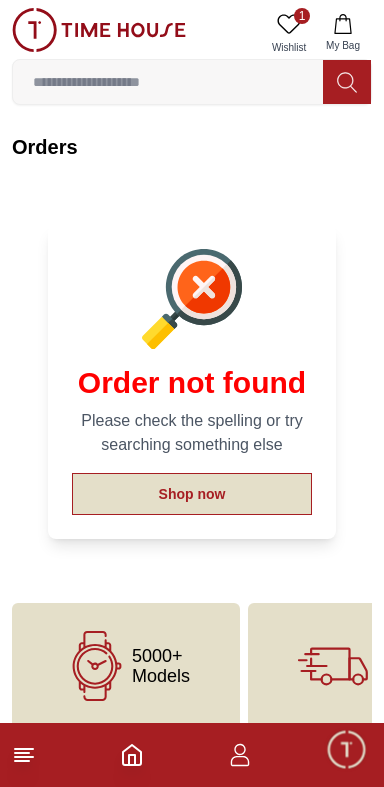 click on "Shop now" at bounding box center (192, 494) 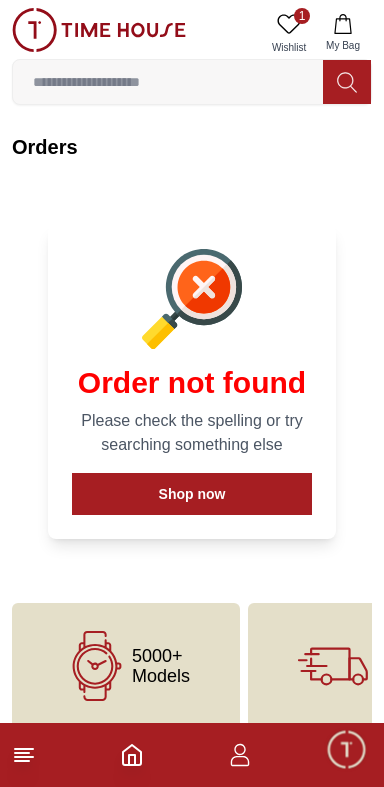 click 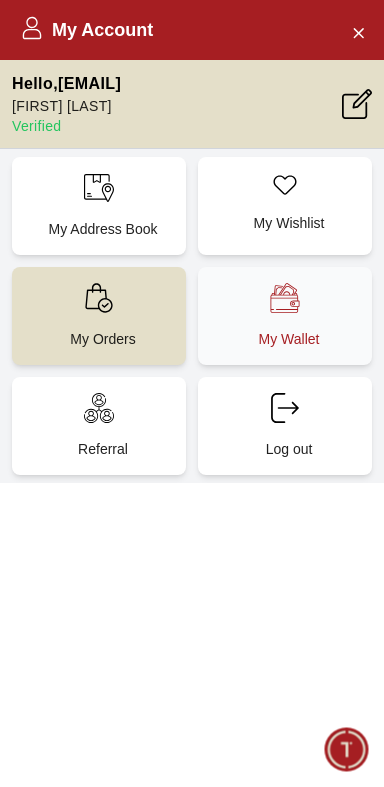 click 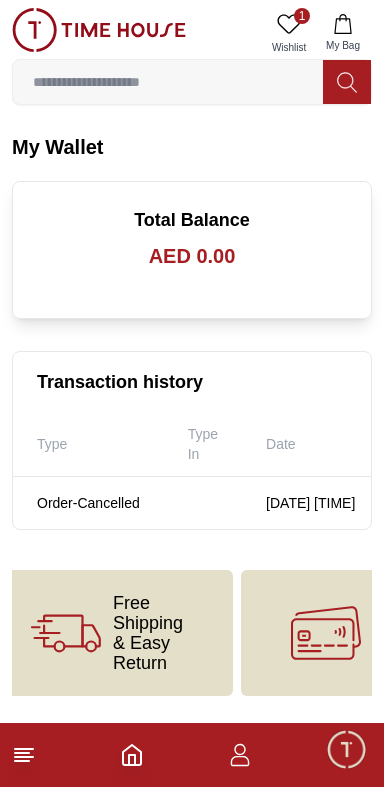 scroll, scrollTop: 0, scrollLeft: 278, axis: horizontal 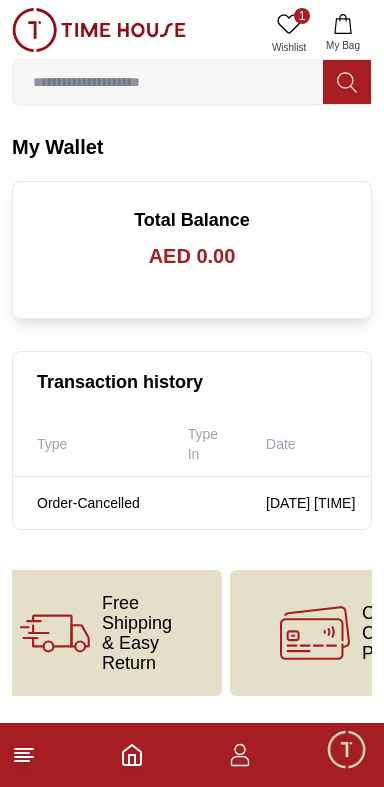 click on "Free Shipping & Easy Return" at bounding box center (137, 633) 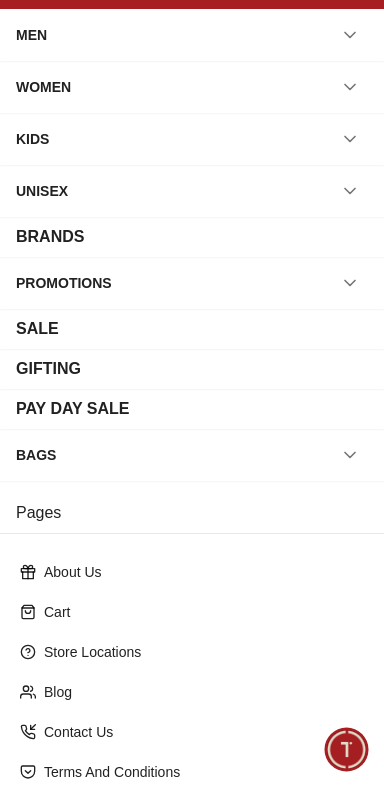 scroll, scrollTop: 237, scrollLeft: 0, axis: vertical 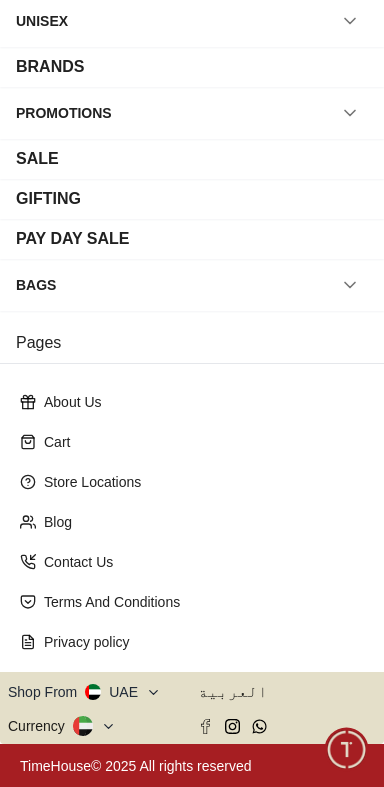 click on "Shop From UAE" at bounding box center [84, 692] 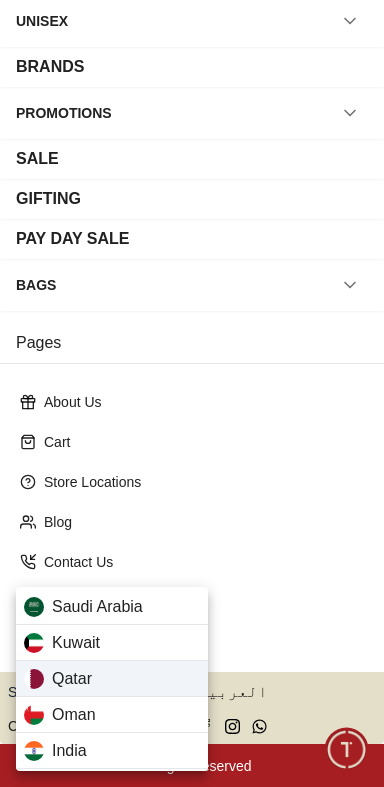 click on "Qatar" at bounding box center [112, 679] 